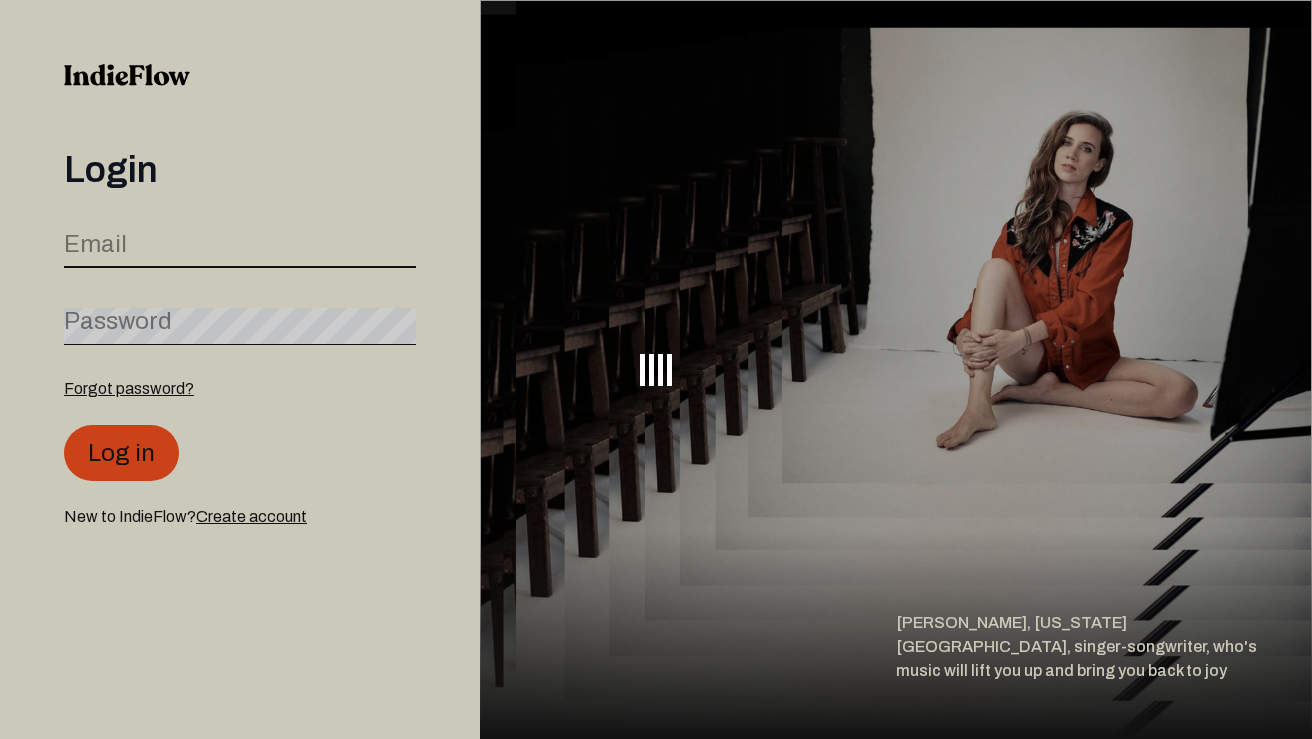 scroll, scrollTop: 0, scrollLeft: 0, axis: both 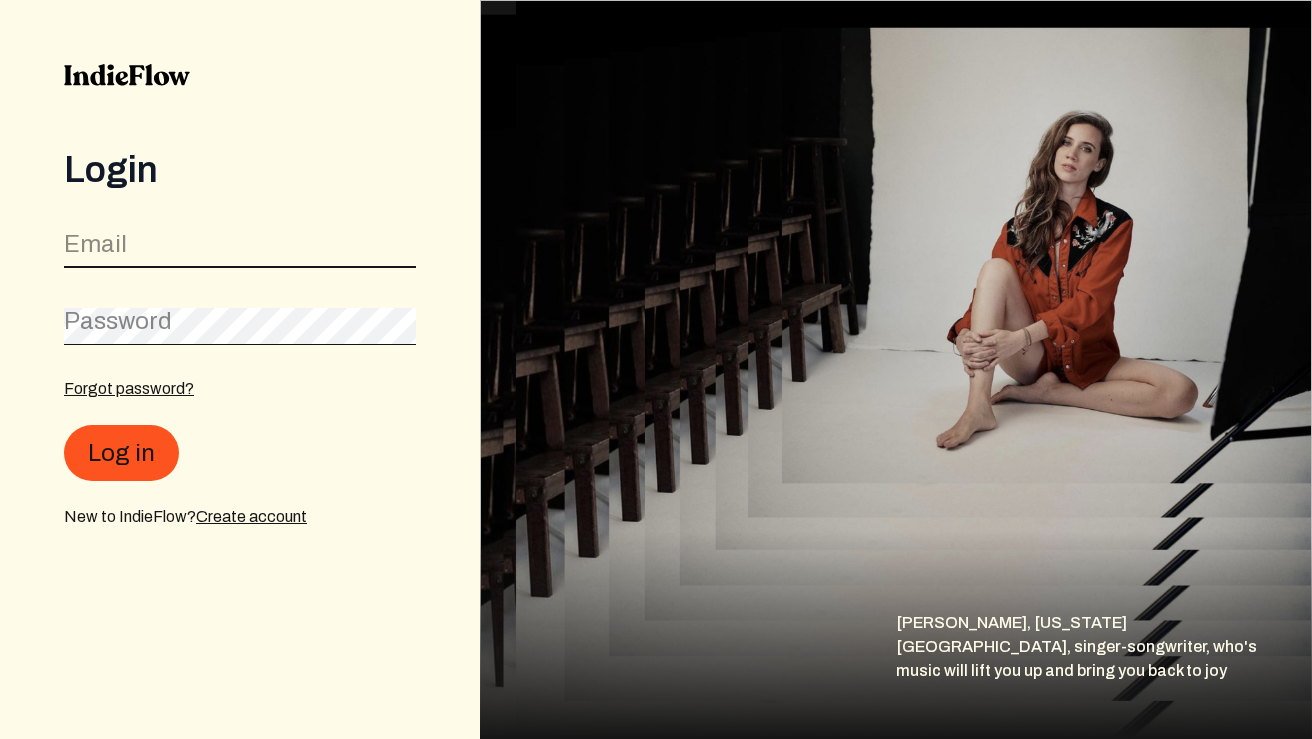 type on "[EMAIL_ADDRESS][DOMAIN_NAME]" 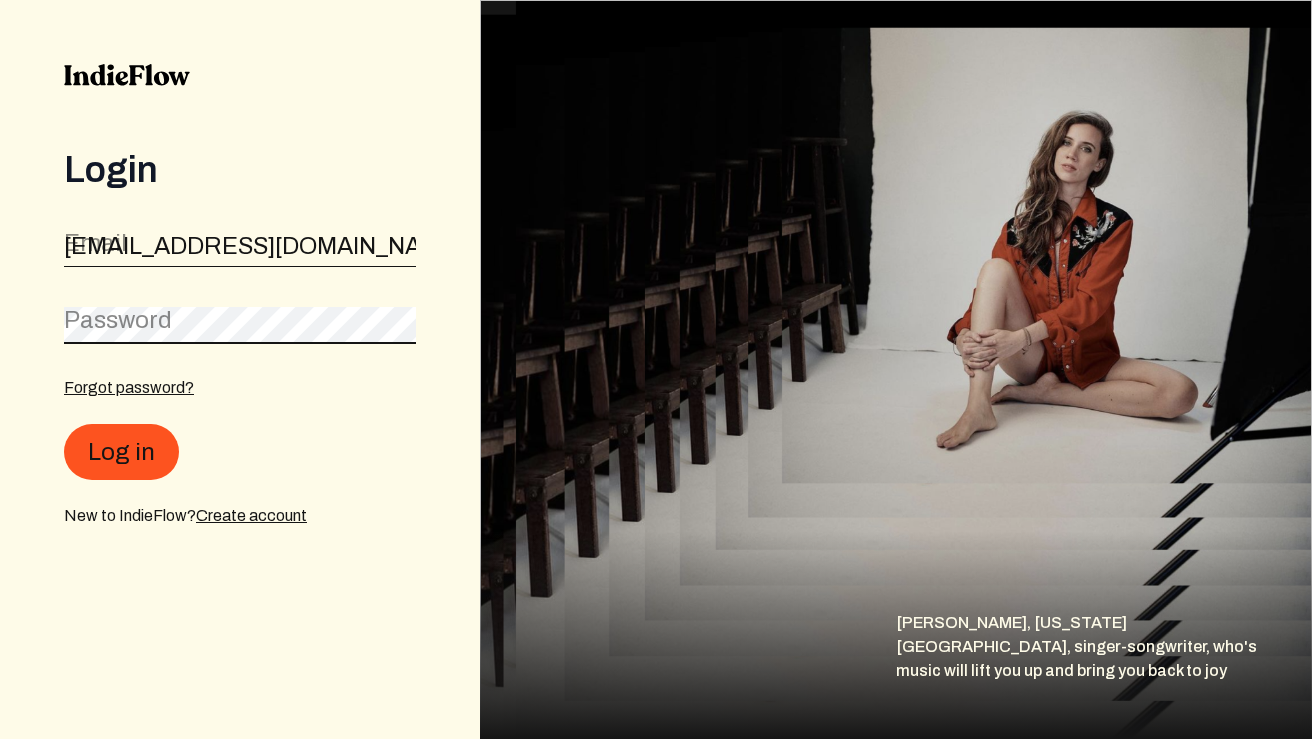 click on "Log in" at bounding box center [121, 452] 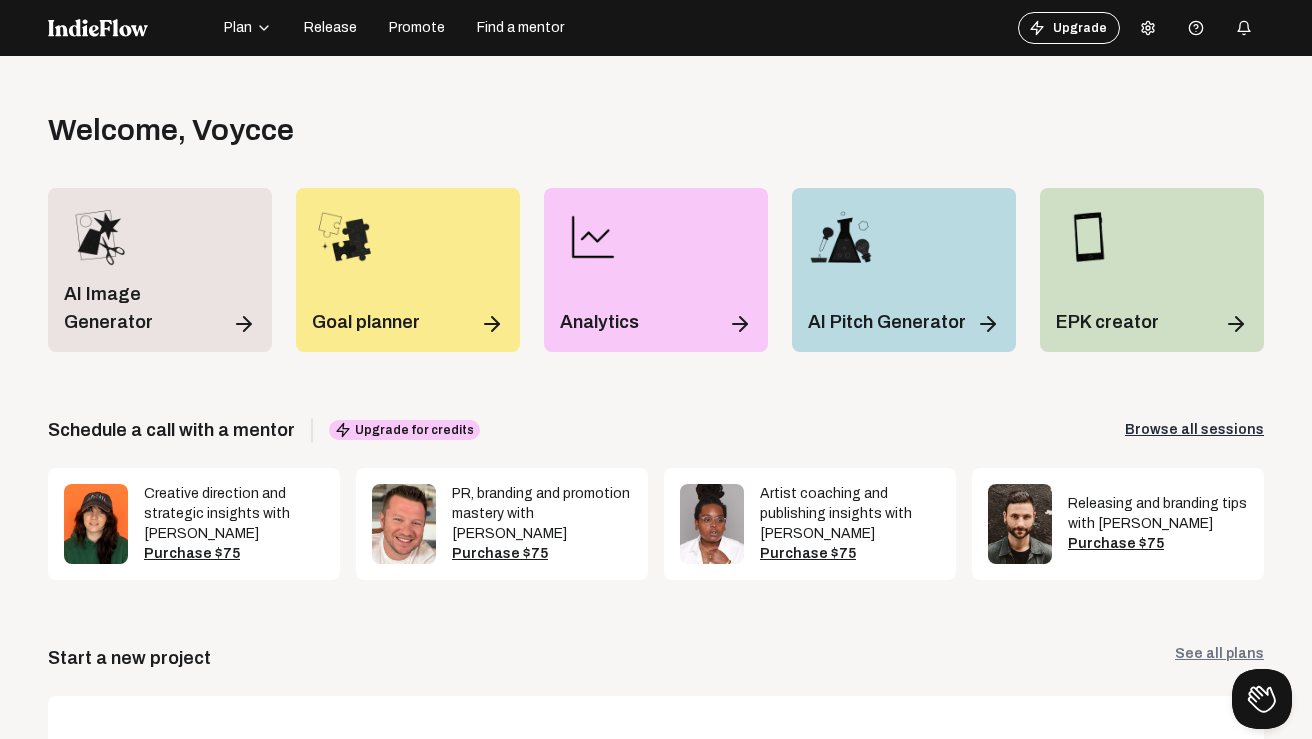 scroll, scrollTop: 0, scrollLeft: 0, axis: both 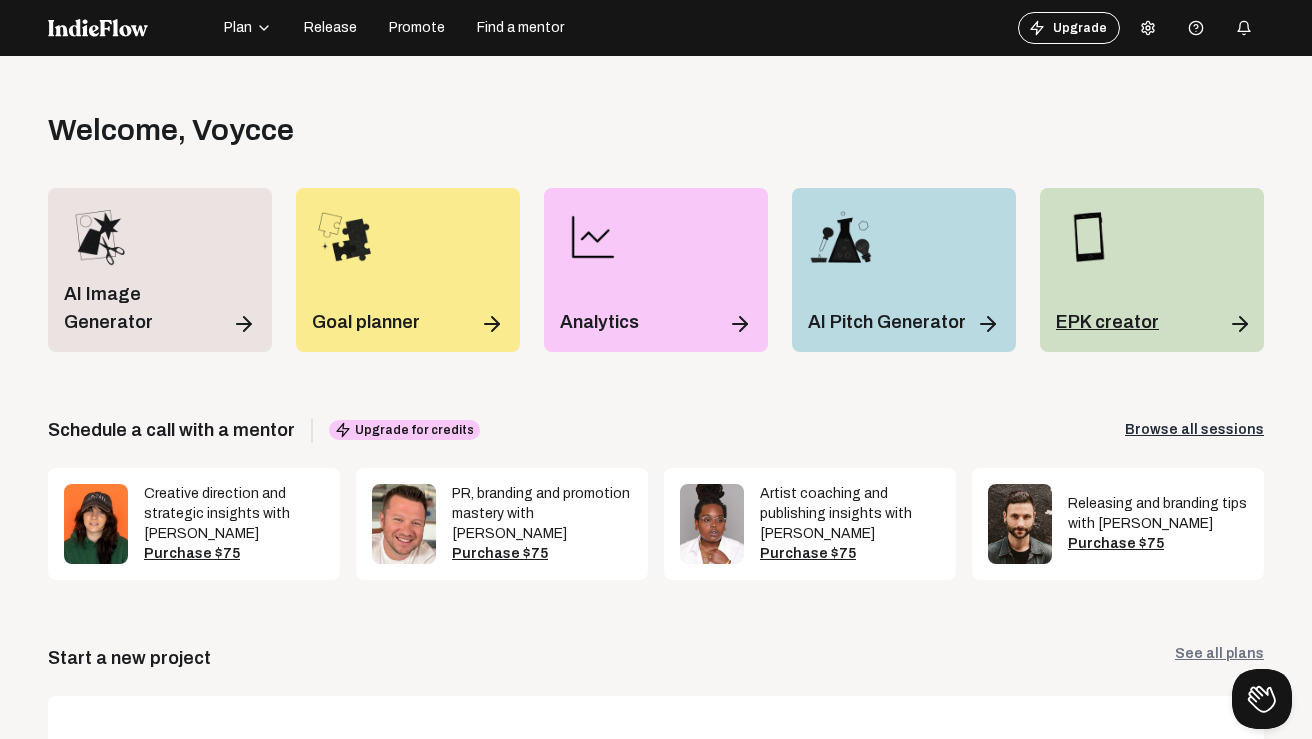 click on "EPK creator" 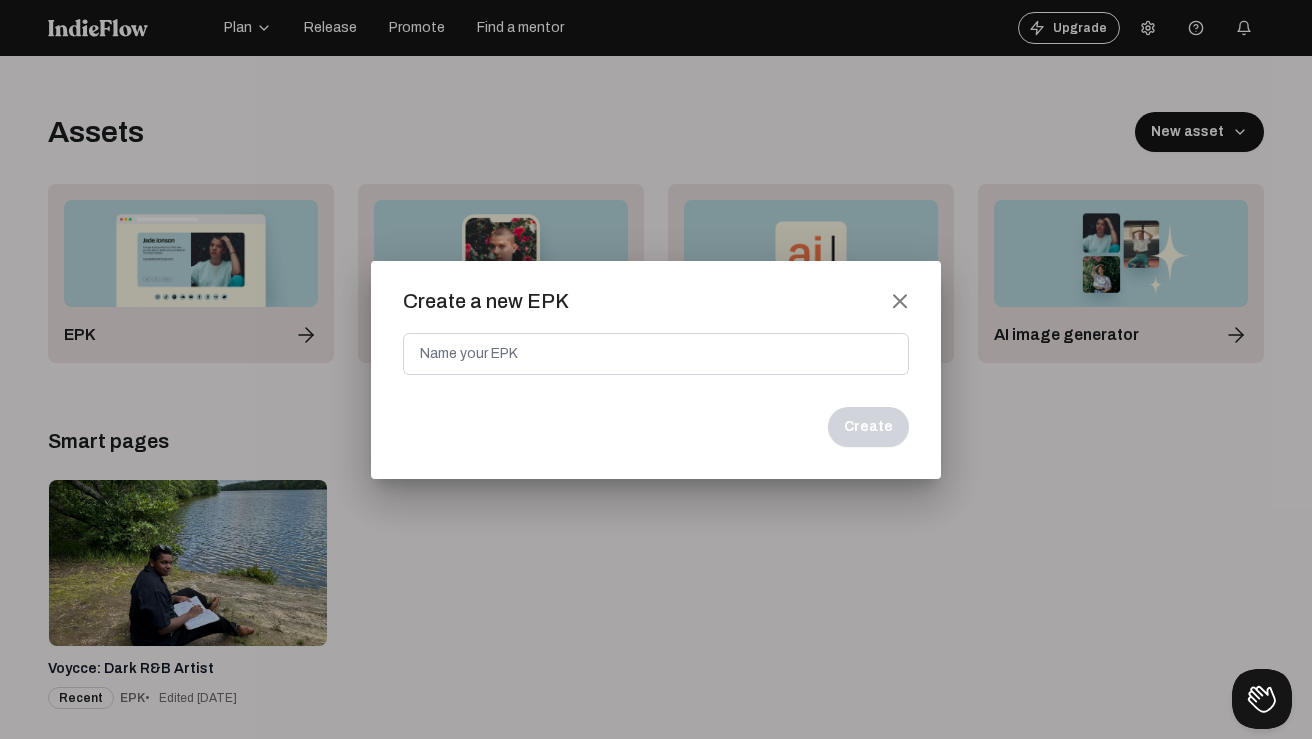 click on "Create a new EPK  close  Create" at bounding box center [656, 370] 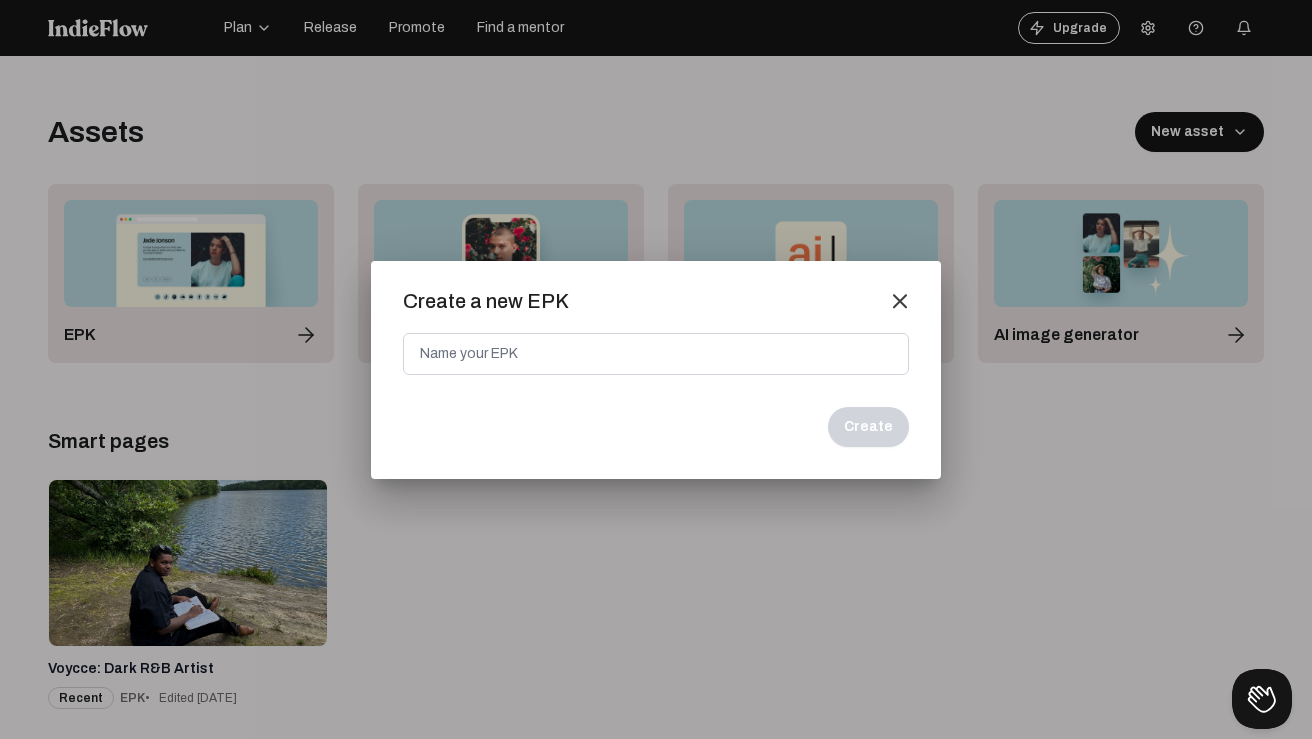 click on "close" at bounding box center [900, 301] 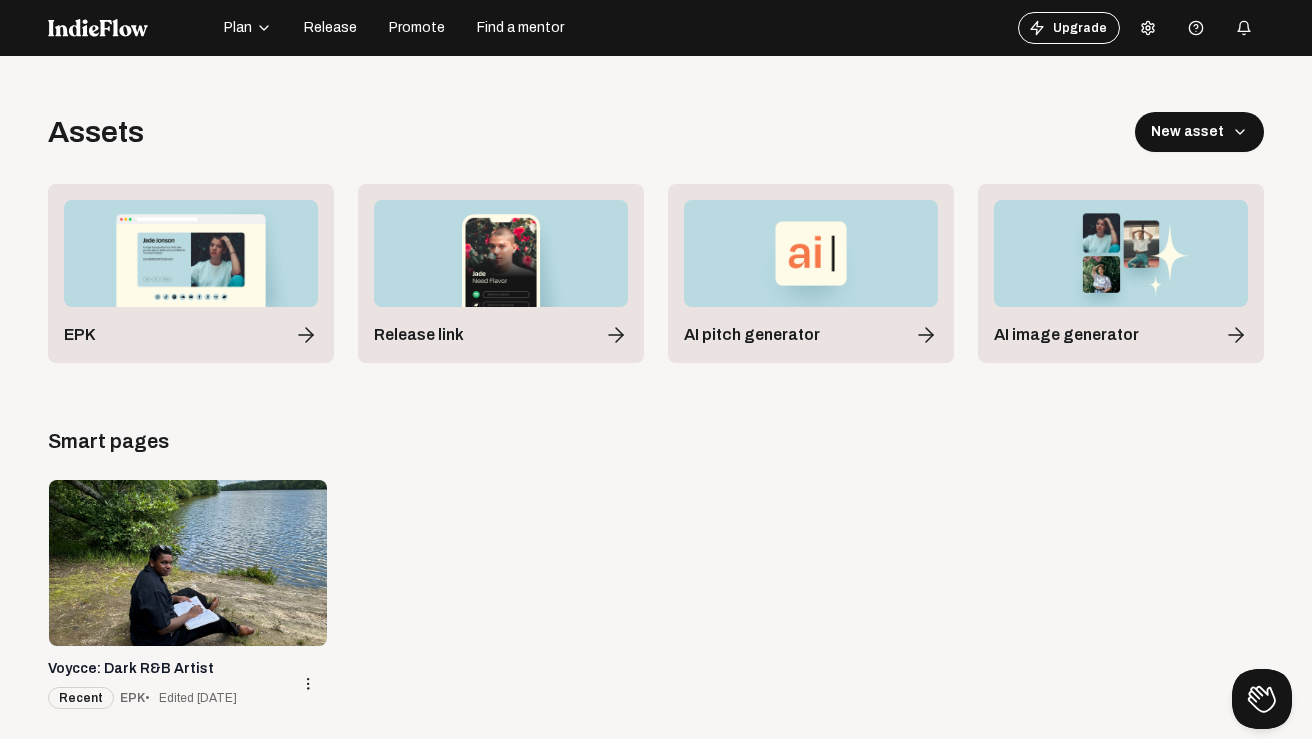 click 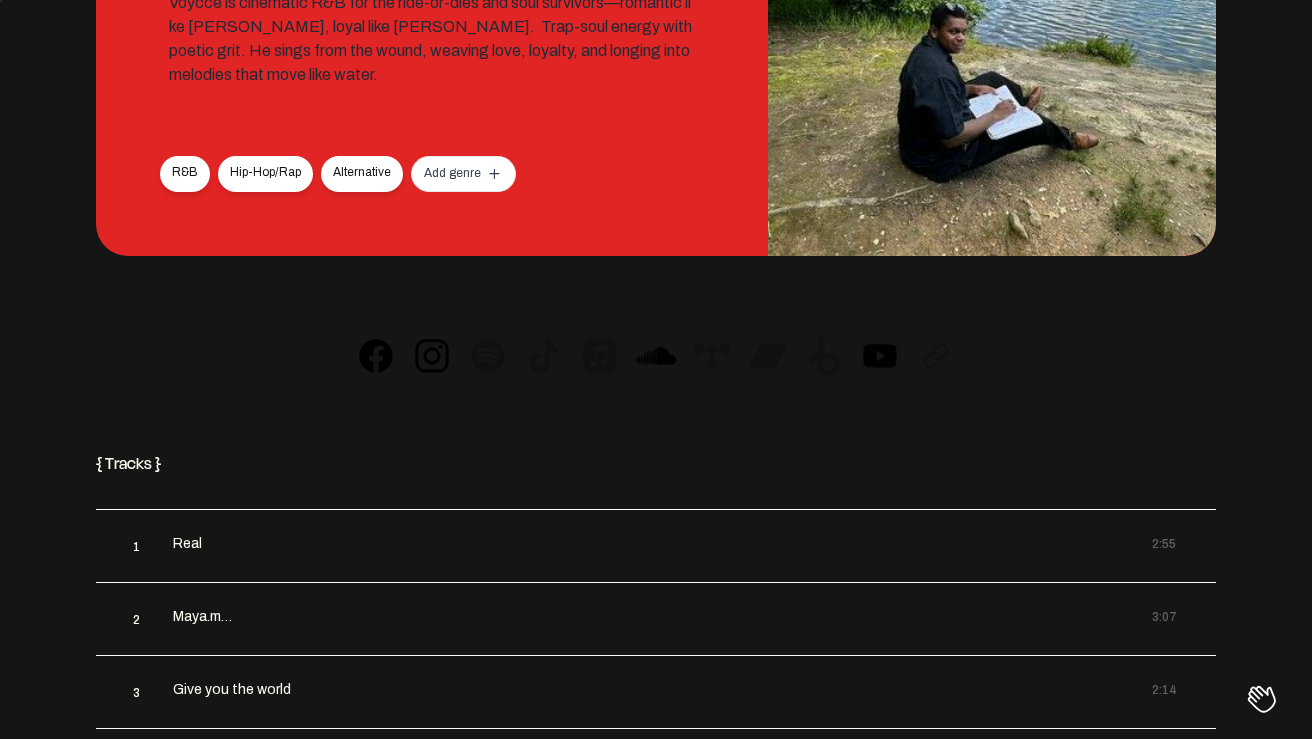 drag, startPoint x: 588, startPoint y: 475, endPoint x: 477, endPoint y: 738, distance: 285.46454 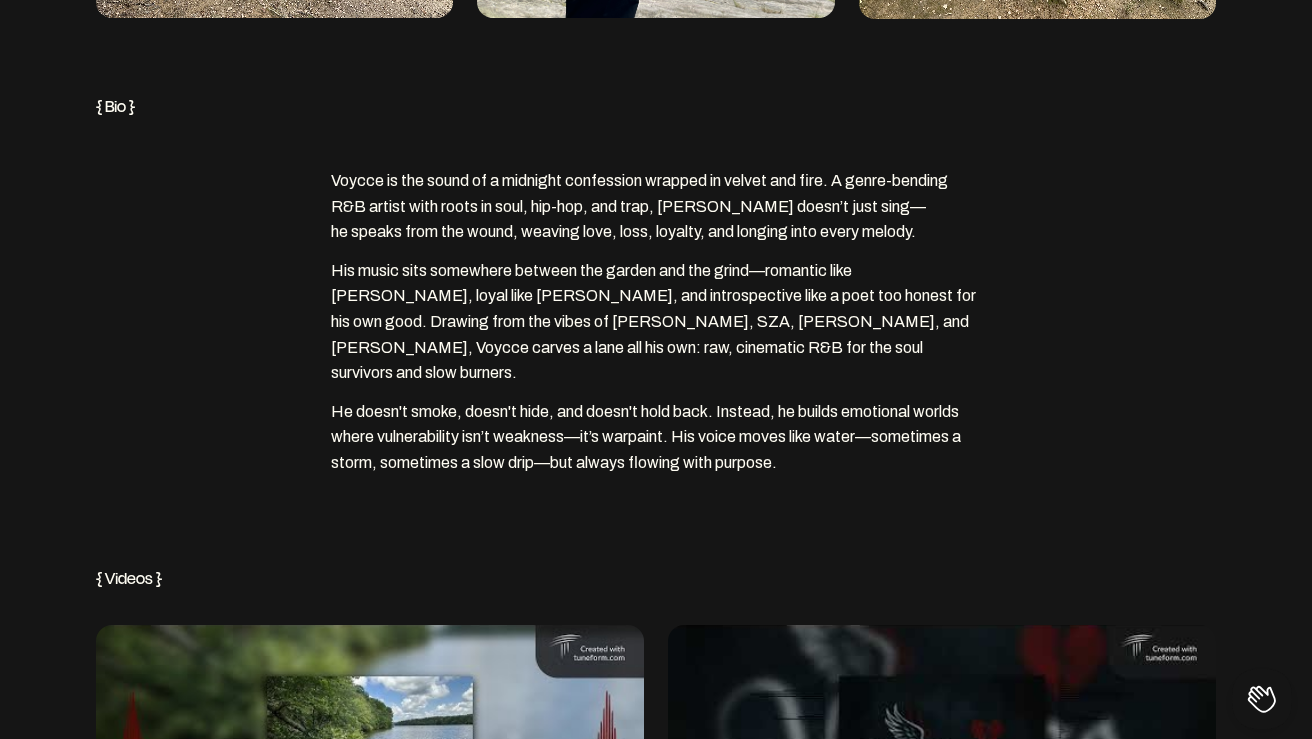 scroll, scrollTop: 2359, scrollLeft: 0, axis: vertical 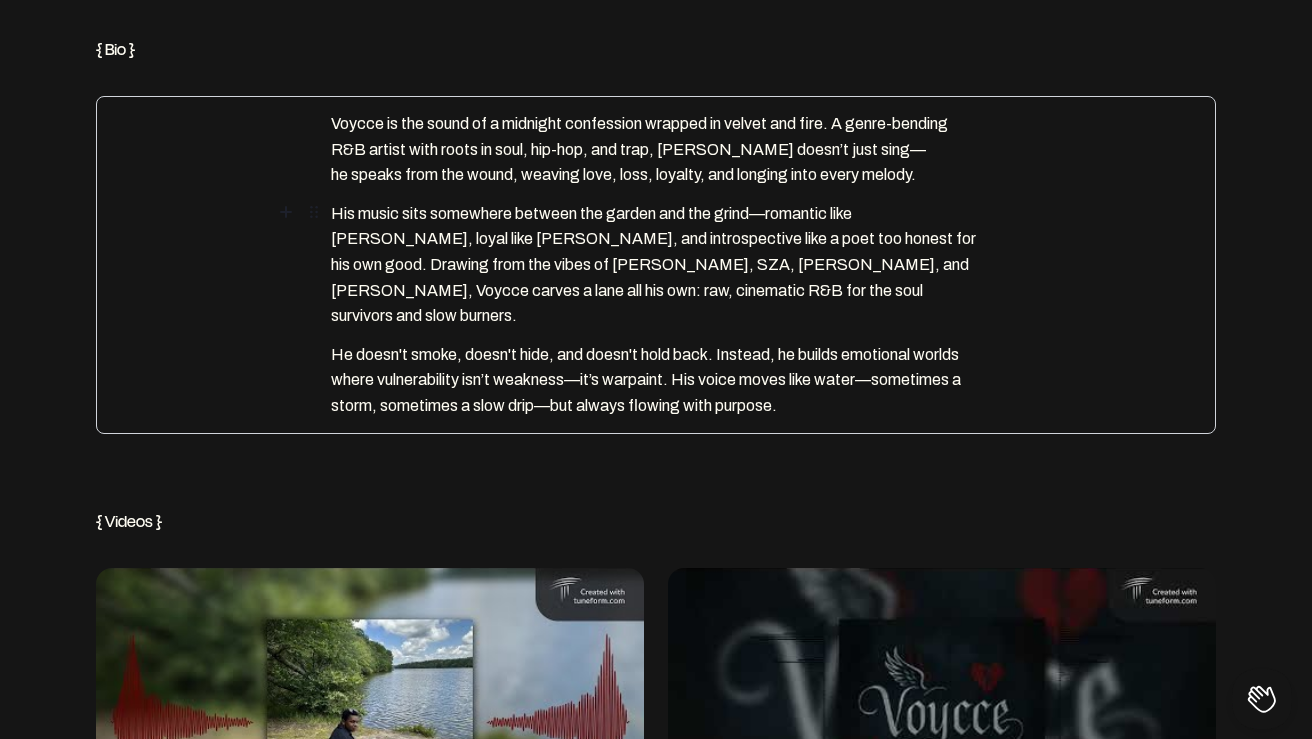 drag, startPoint x: 330, startPoint y: 120, endPoint x: 591, endPoint y: 194, distance: 271.28766 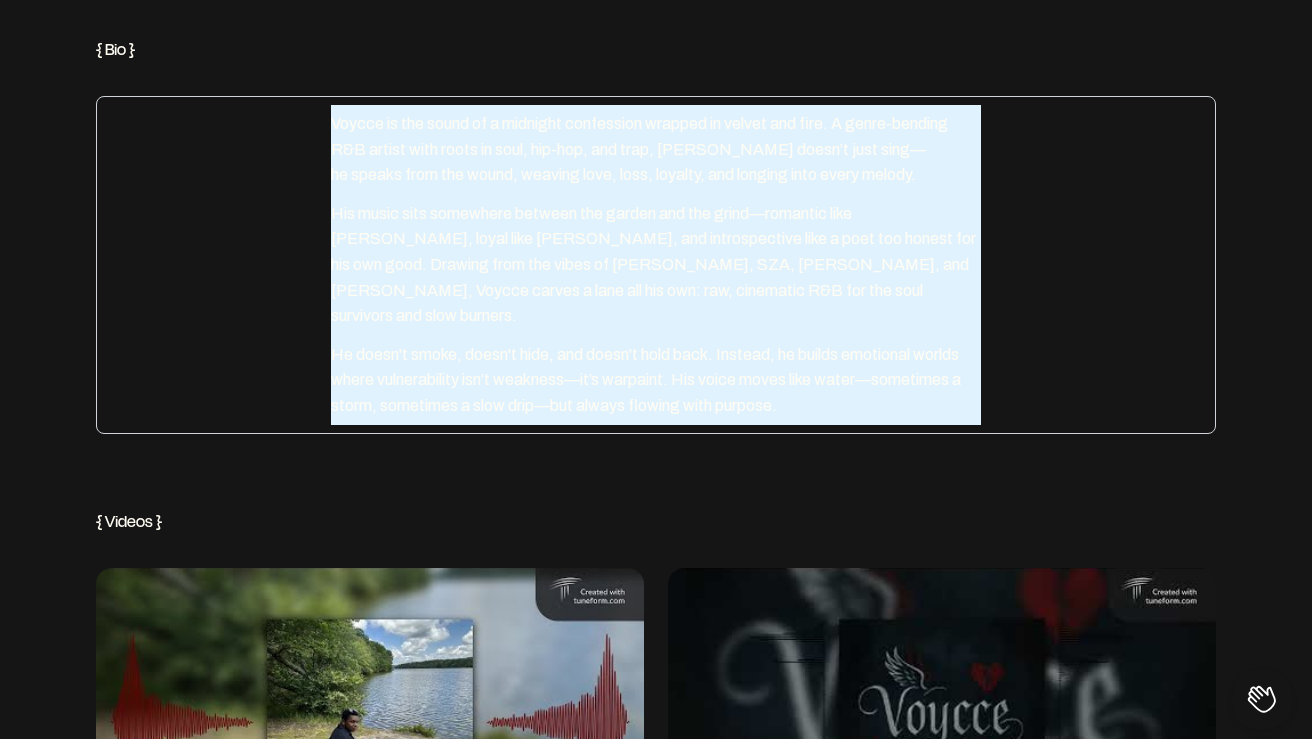 drag, startPoint x: 332, startPoint y: 121, endPoint x: 842, endPoint y: 376, distance: 570.1973 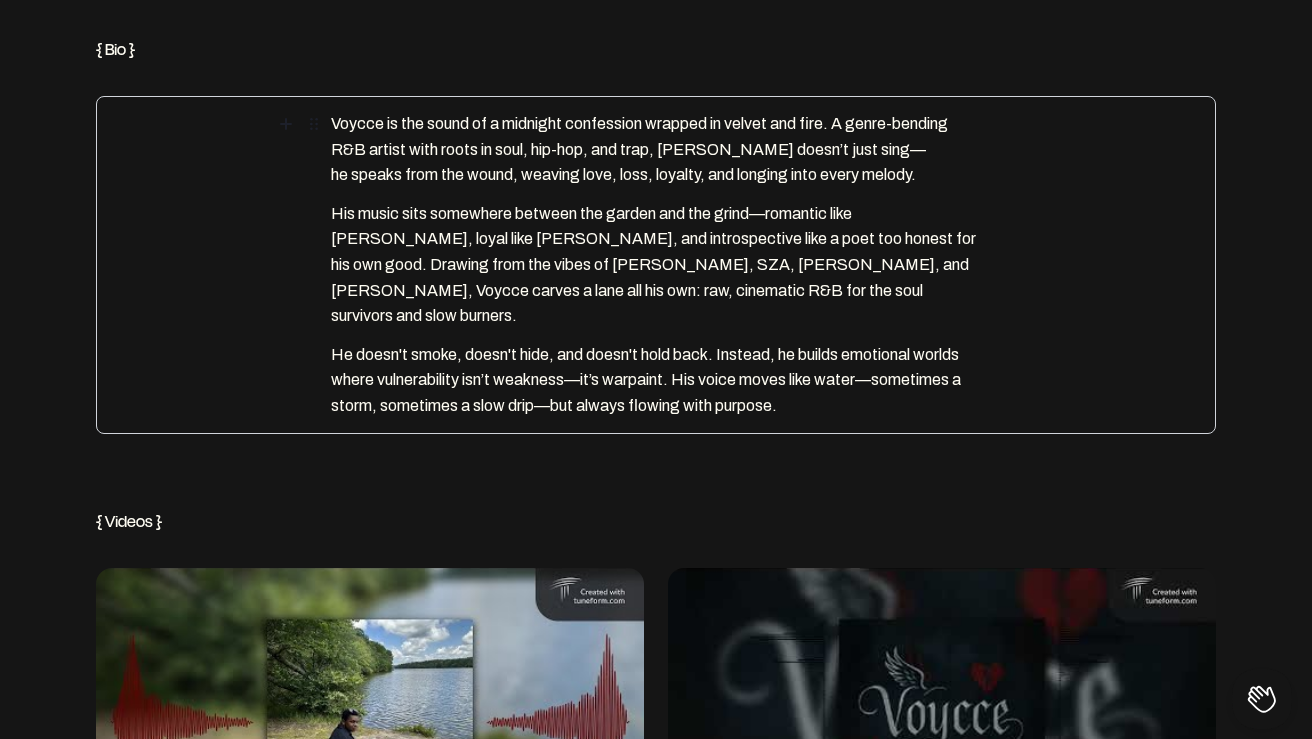 drag, startPoint x: 329, startPoint y: 119, endPoint x: 399, endPoint y: 118, distance: 70.00714 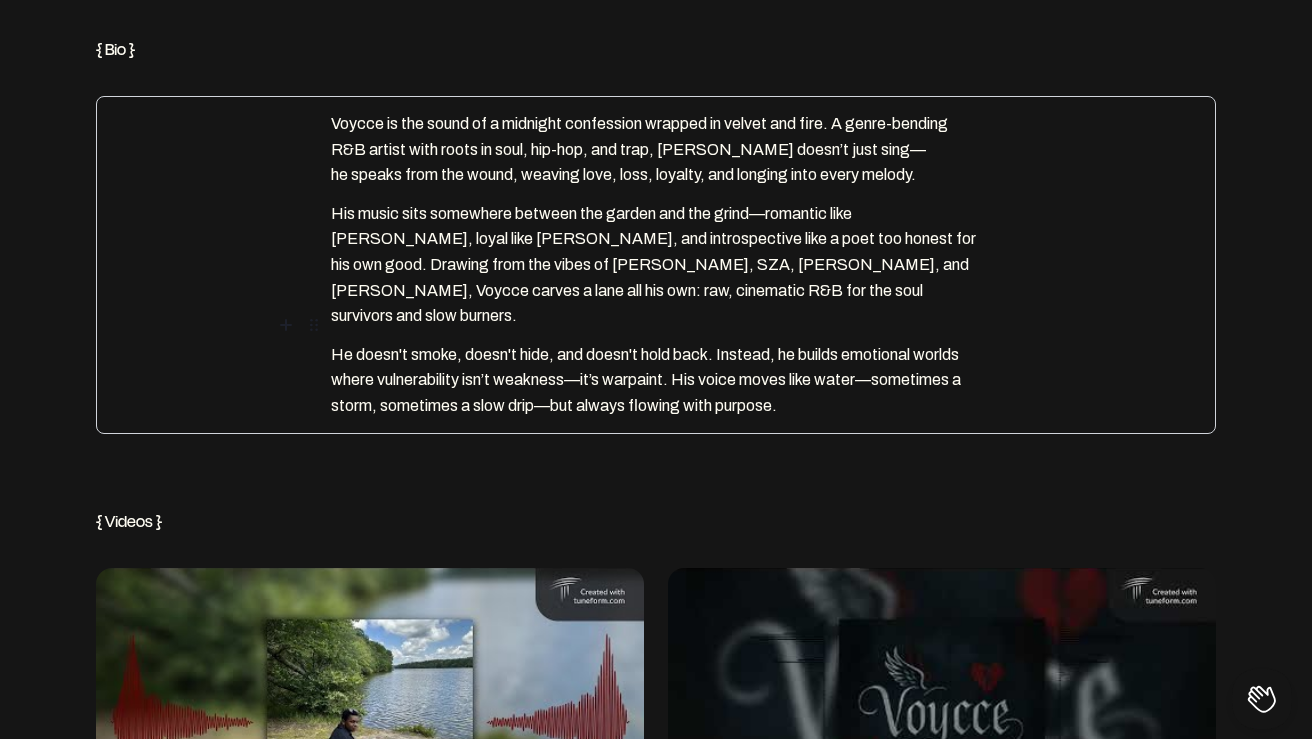 click on "He doesn't smoke, doesn't hide, and doesn't hold back. Instead, he builds emotional worlds where vulnerability isn’t weakness—it’s warpaint. His voice moves like water—sometimes a storm, sometimes a slow drip—but always flowing with purpose." at bounding box center [656, 380] 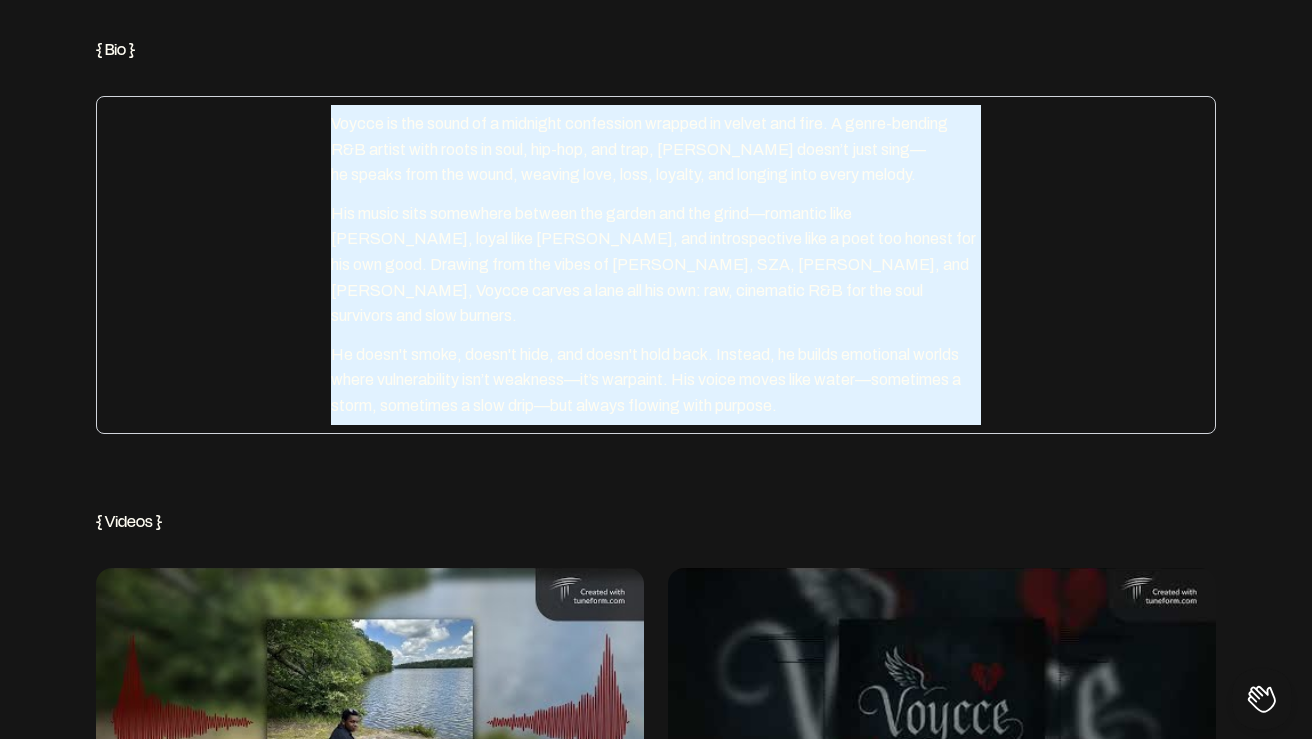 drag, startPoint x: 794, startPoint y: 371, endPoint x: 349, endPoint y: 103, distance: 519.4699 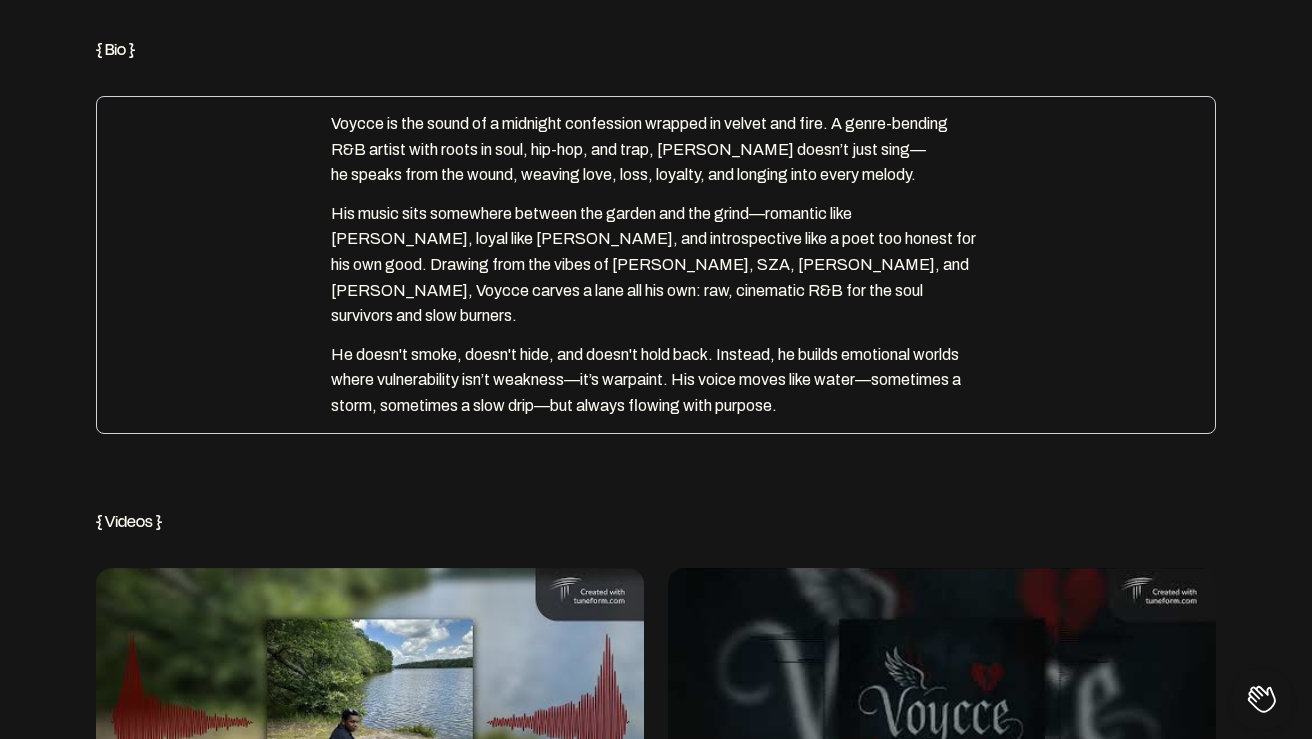 click on "His music sits somewhere between the garden and the grind—romantic like [PERSON_NAME], loyal like [PERSON_NAME], and introspective like a poet too honest for his own good. Drawing from the vibes of [PERSON_NAME], SZA, [PERSON_NAME], and [PERSON_NAME], Voycce carves a lane all his own: raw, cinematic R&B for the soul survivors and slow burners." at bounding box center [656, 264] 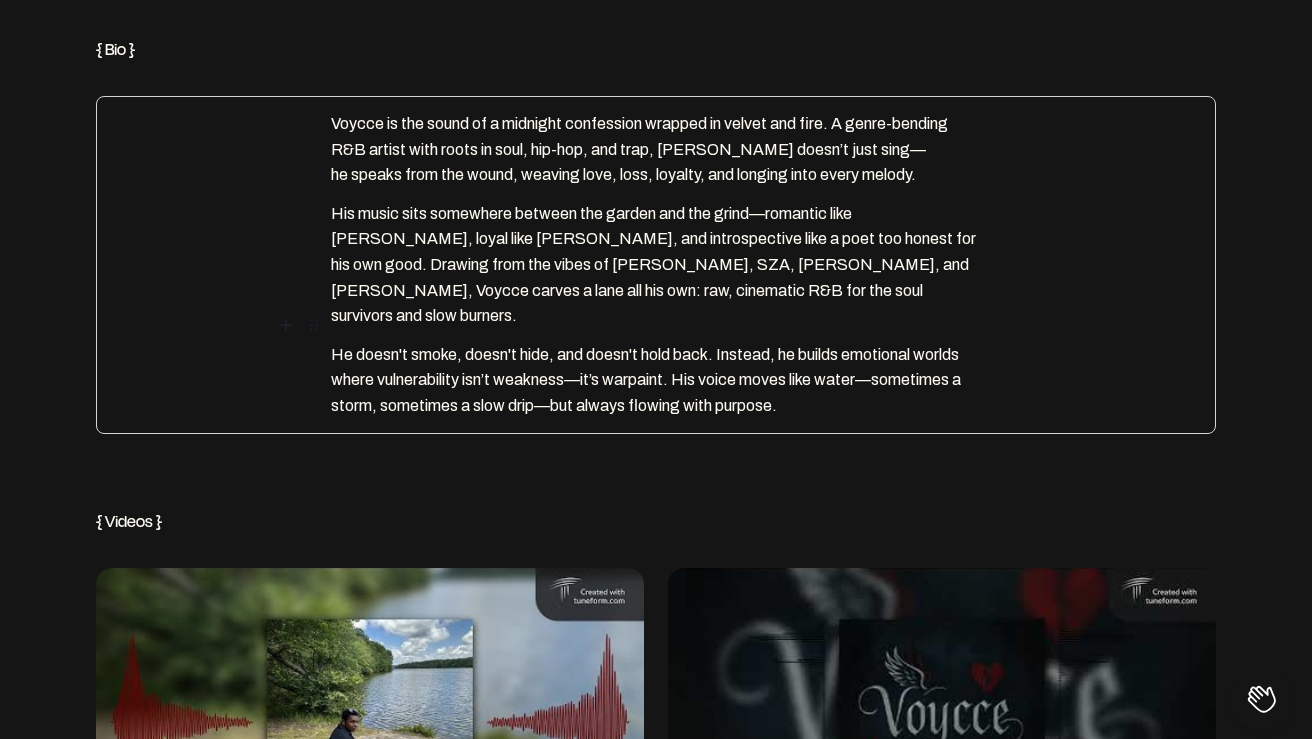 drag, startPoint x: 813, startPoint y: 377, endPoint x: 285, endPoint y: 108, distance: 592.5749 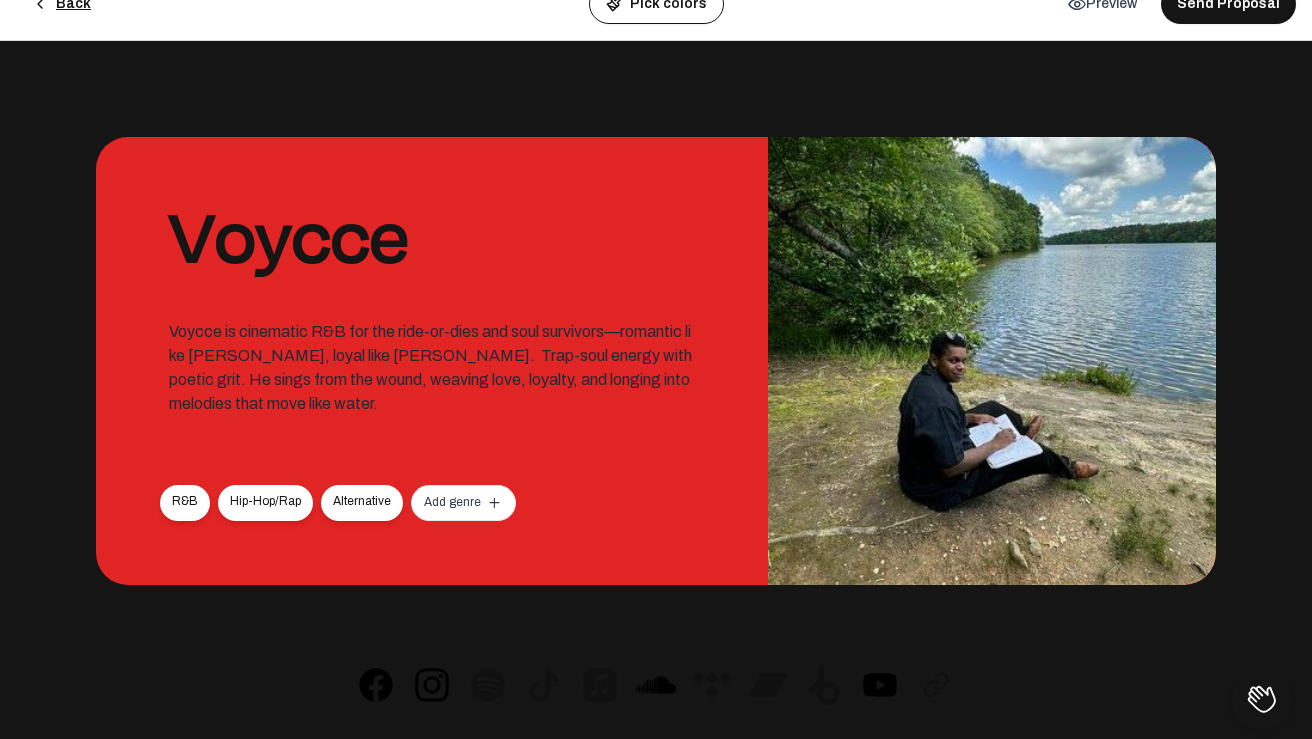 scroll, scrollTop: 0, scrollLeft: 0, axis: both 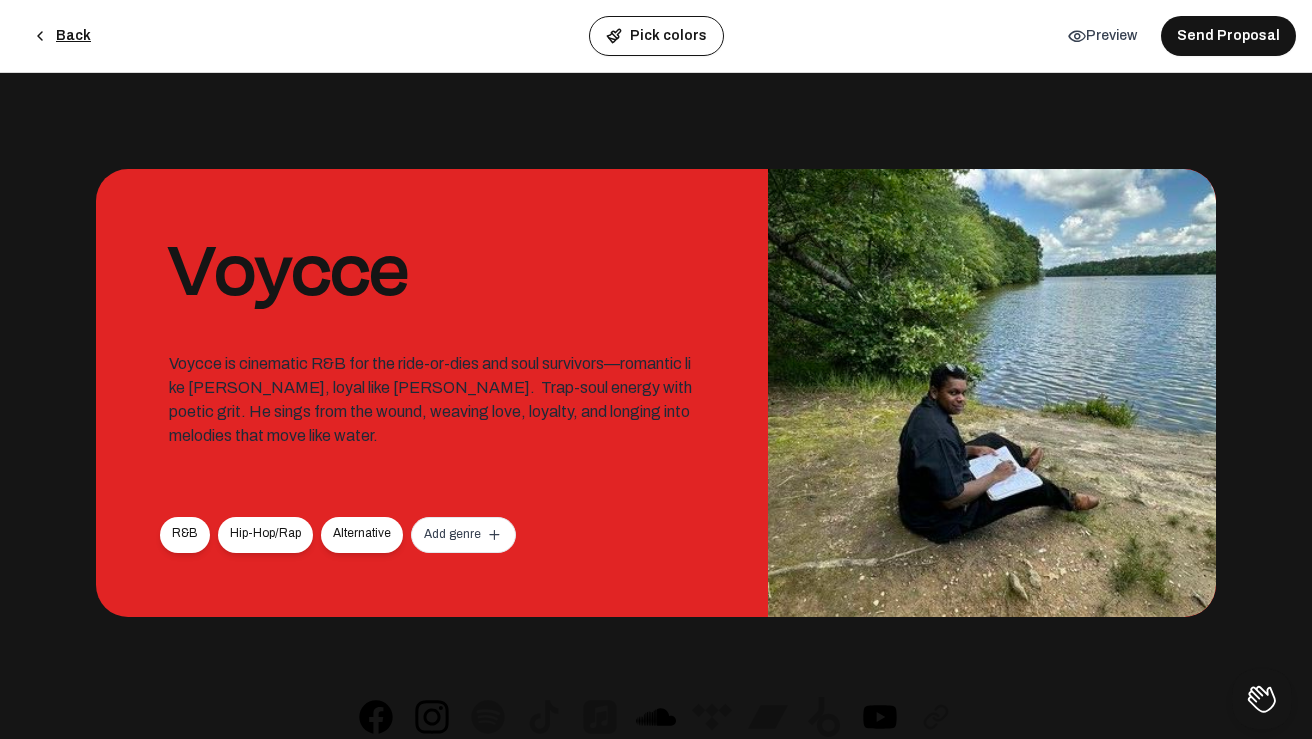 drag, startPoint x: 1057, startPoint y: 239, endPoint x: 1076, endPoint y: -109, distance: 348.51828 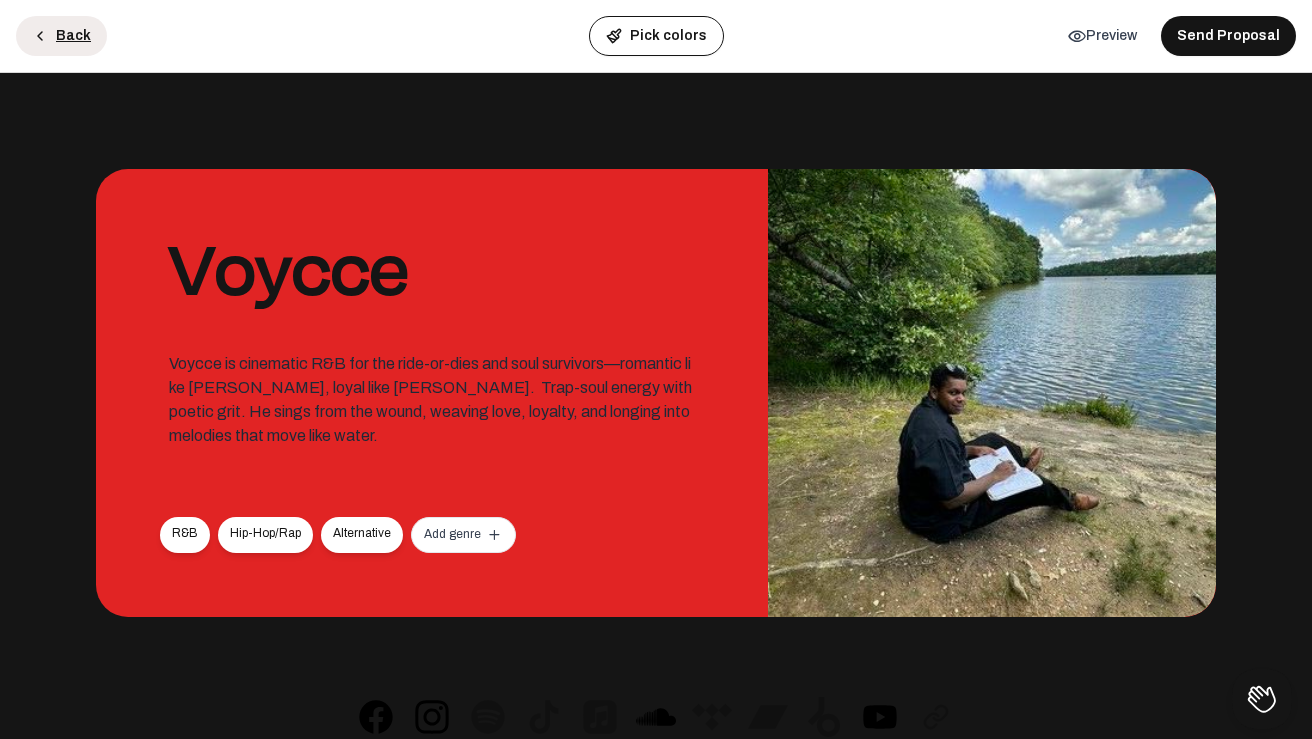 click on "Back" 